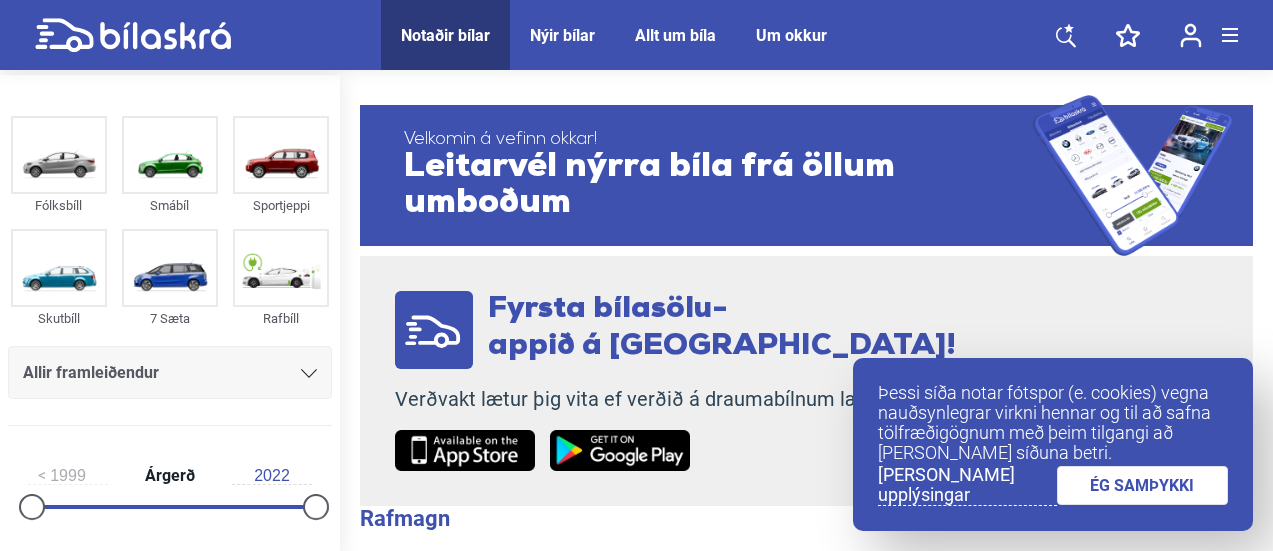 scroll, scrollTop: 200, scrollLeft: 0, axis: vertical 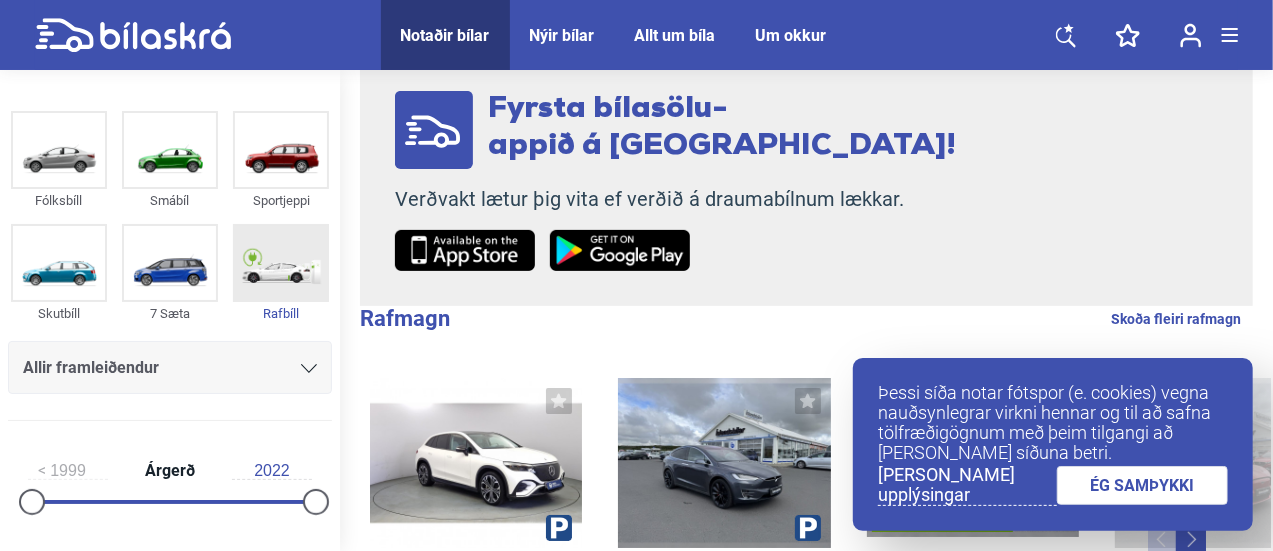 click at bounding box center (281, 263) 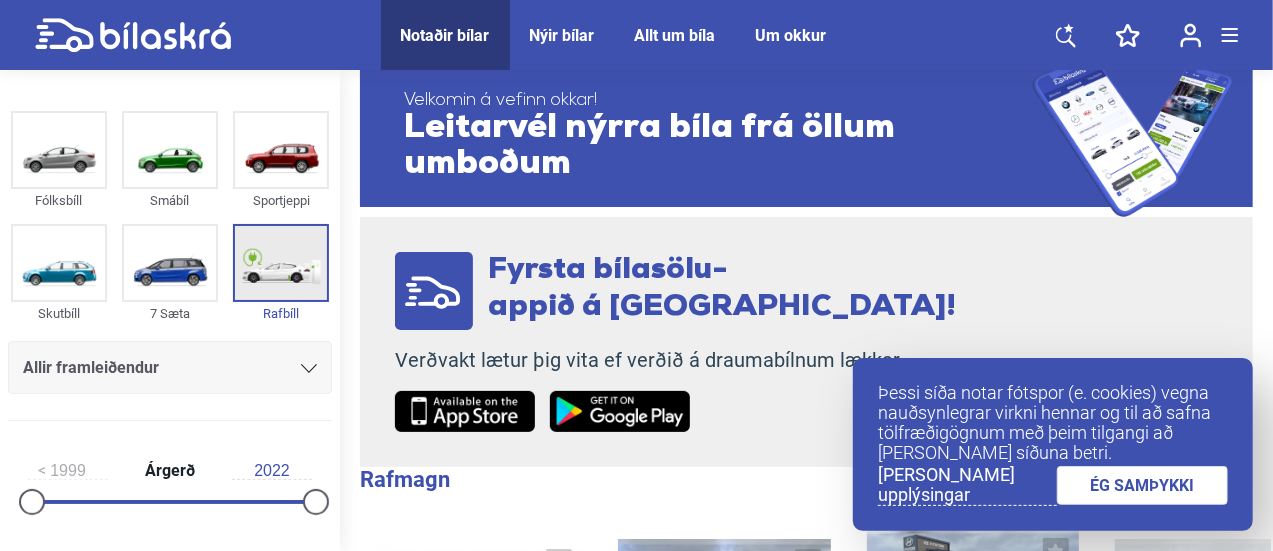 scroll, scrollTop: 0, scrollLeft: 0, axis: both 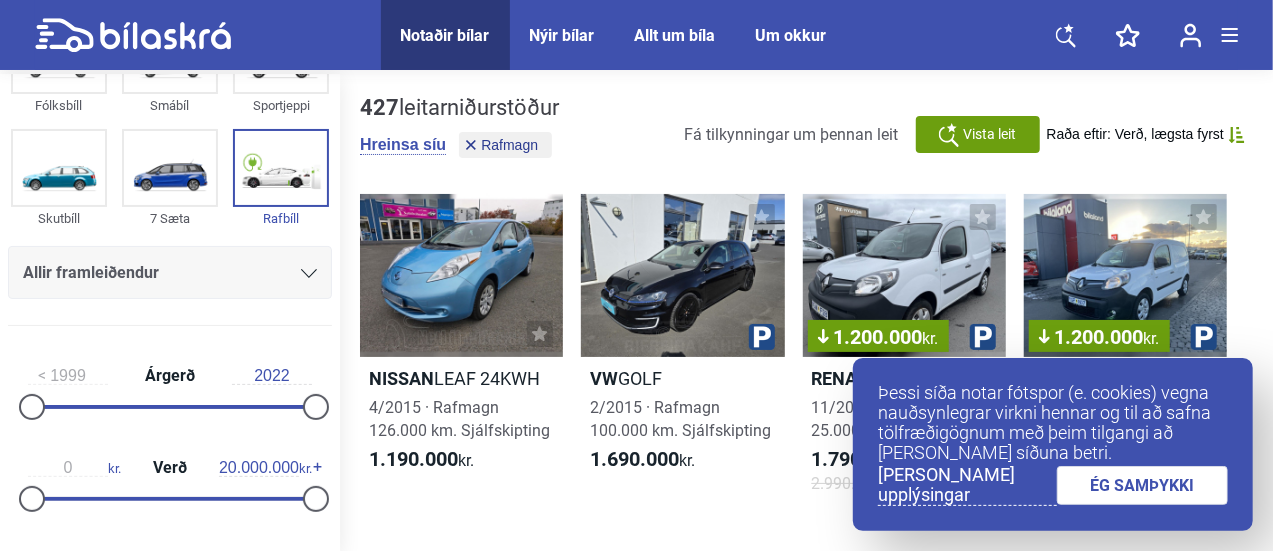 click 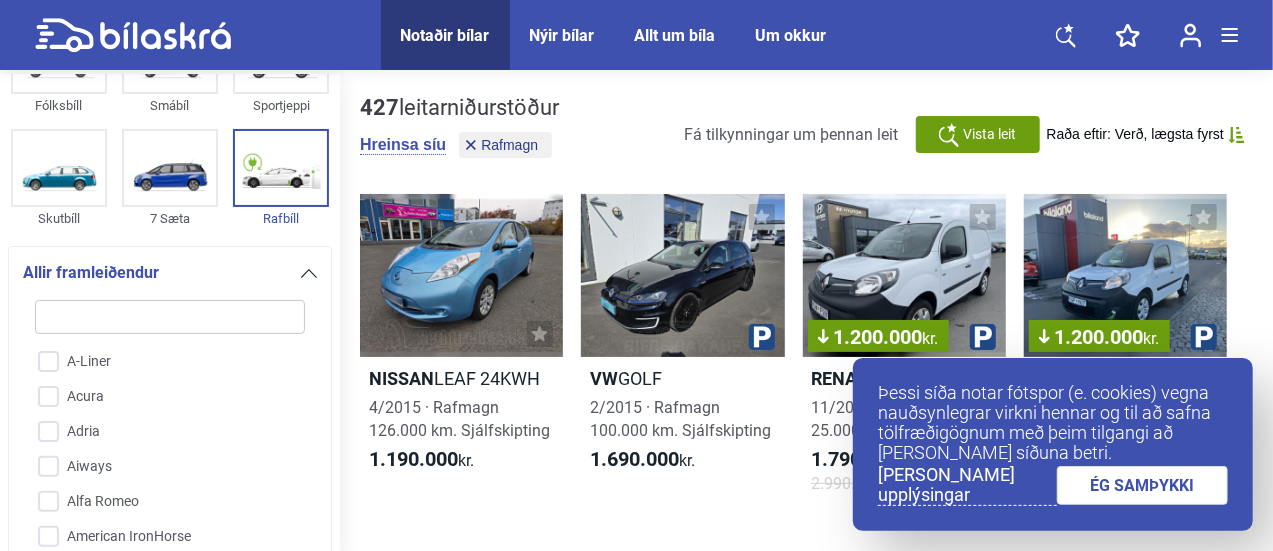 scroll, scrollTop: 272, scrollLeft: 0, axis: vertical 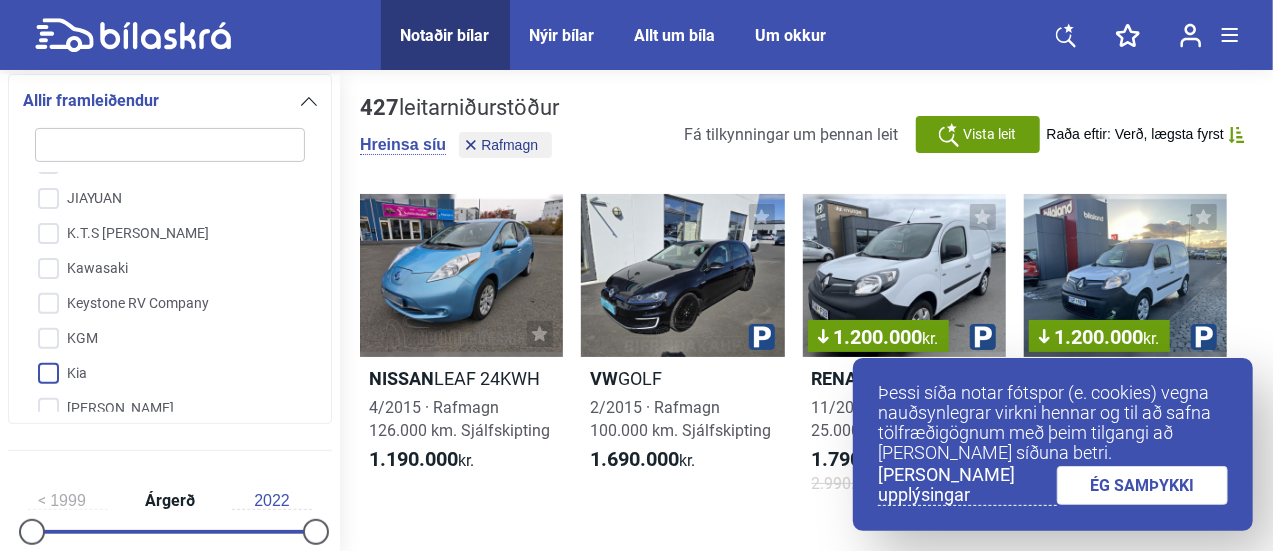 click on "Kia" at bounding box center [157, 374] 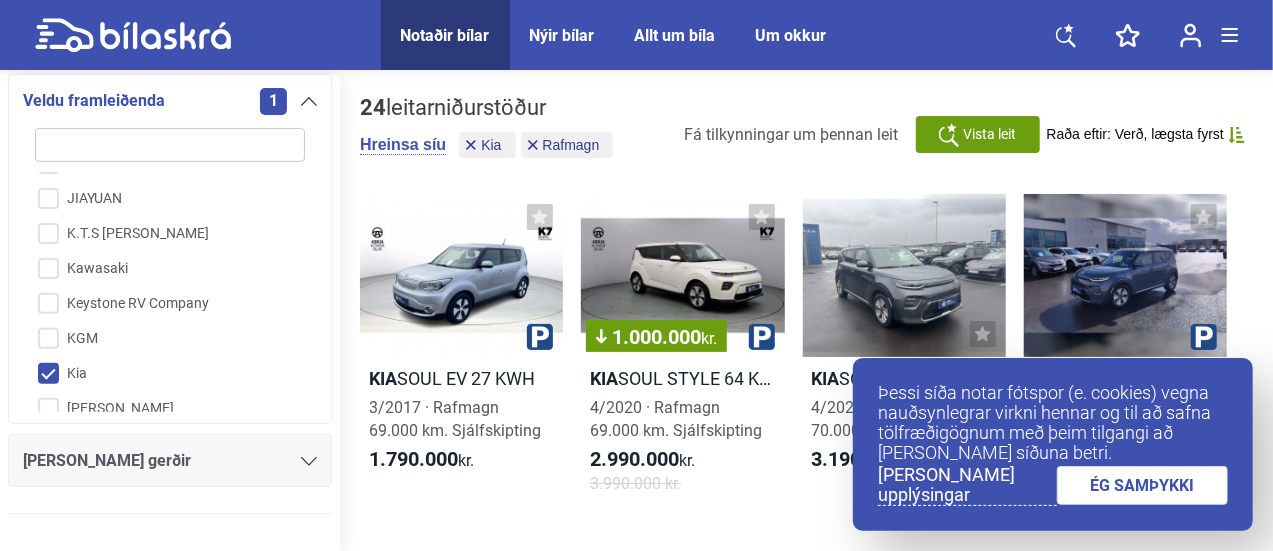 click at bounding box center (309, 461) 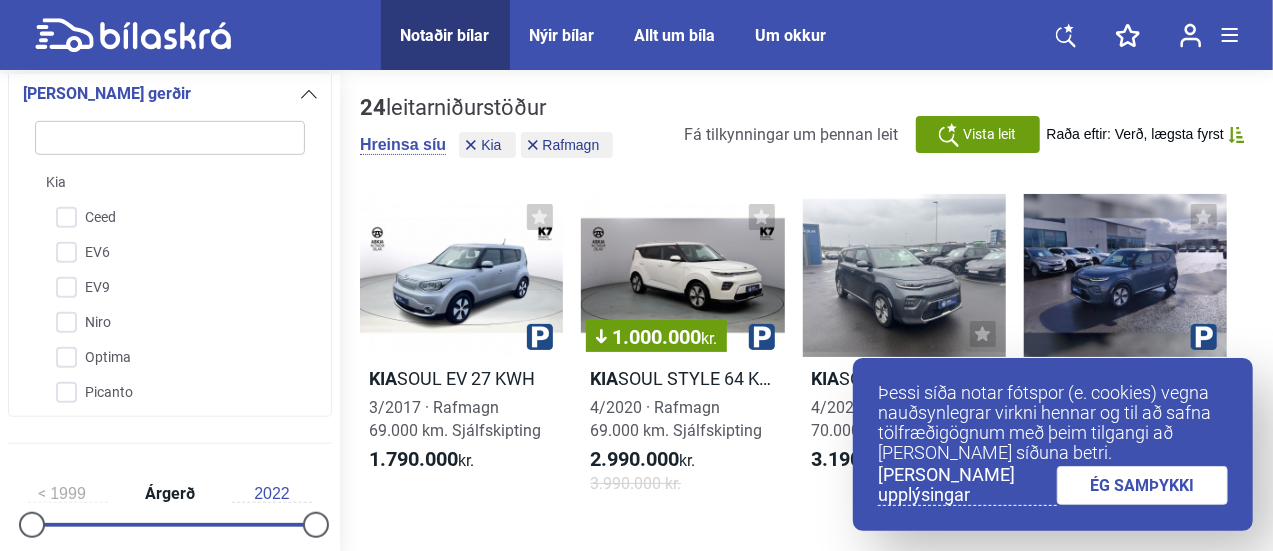 scroll, scrollTop: 631, scrollLeft: 0, axis: vertical 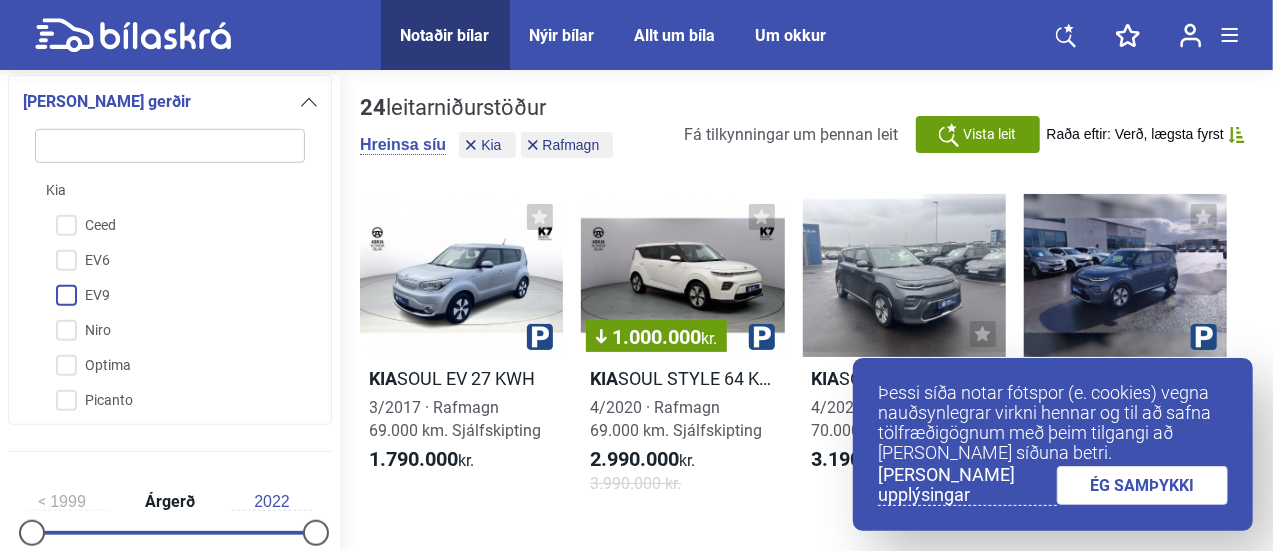 click on "EV9" at bounding box center (157, 296) 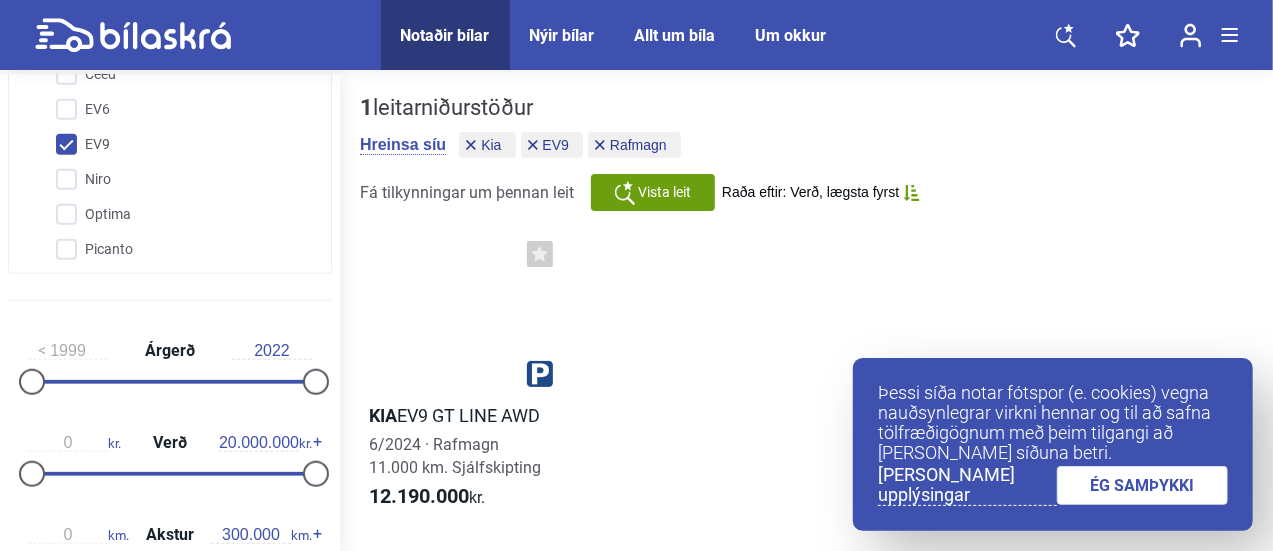 scroll, scrollTop: 831, scrollLeft: 0, axis: vertical 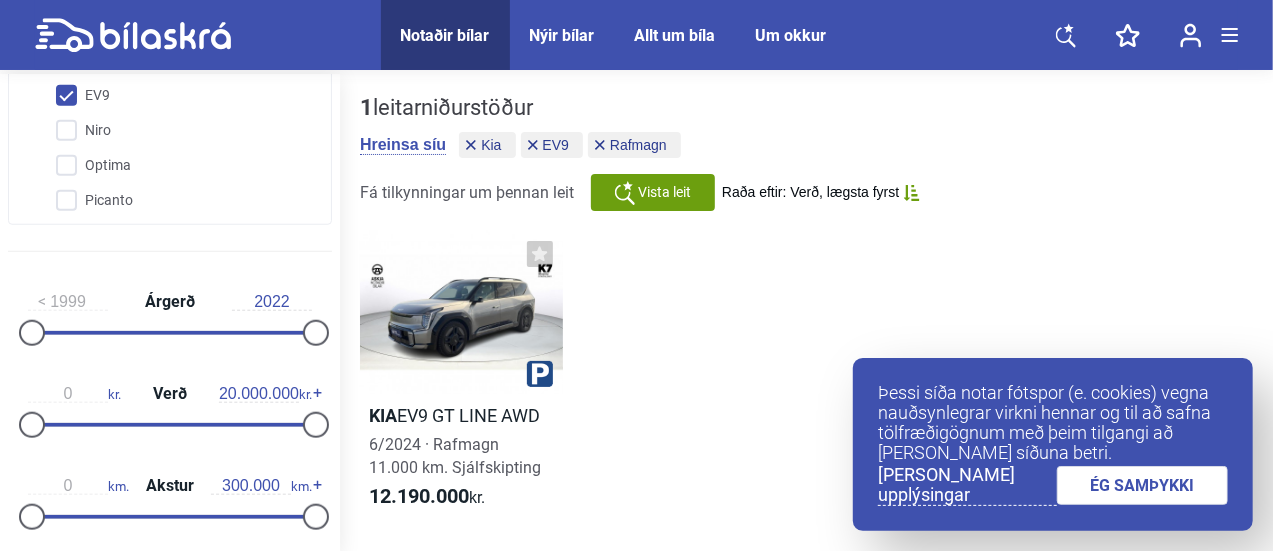 click on "1999
Árgerð 2022" at bounding box center (170, 314) 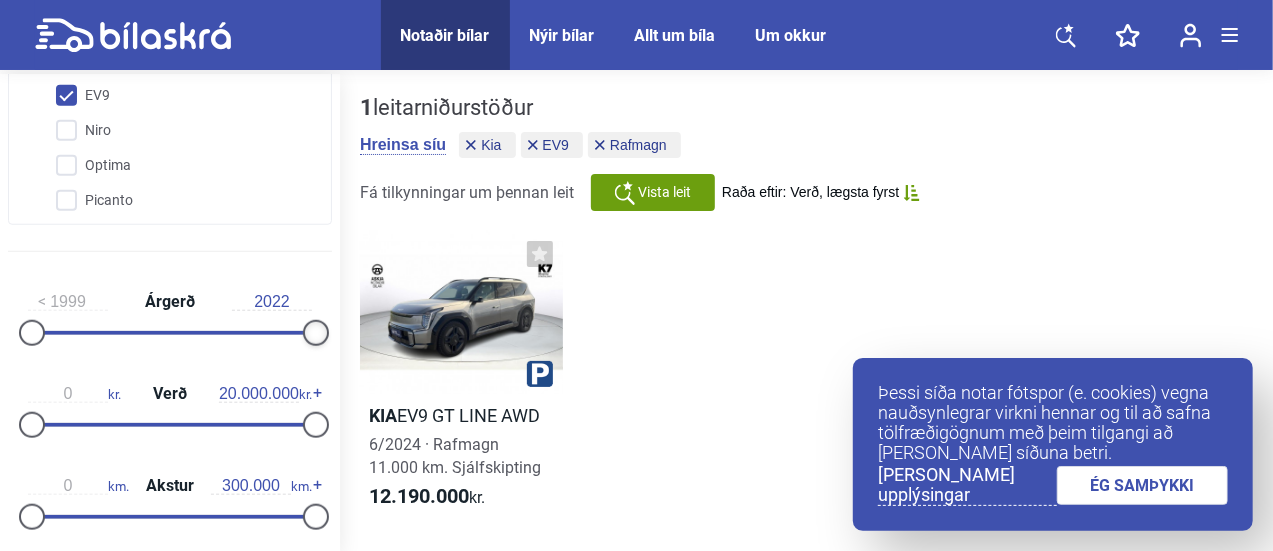 click at bounding box center [316, 333] 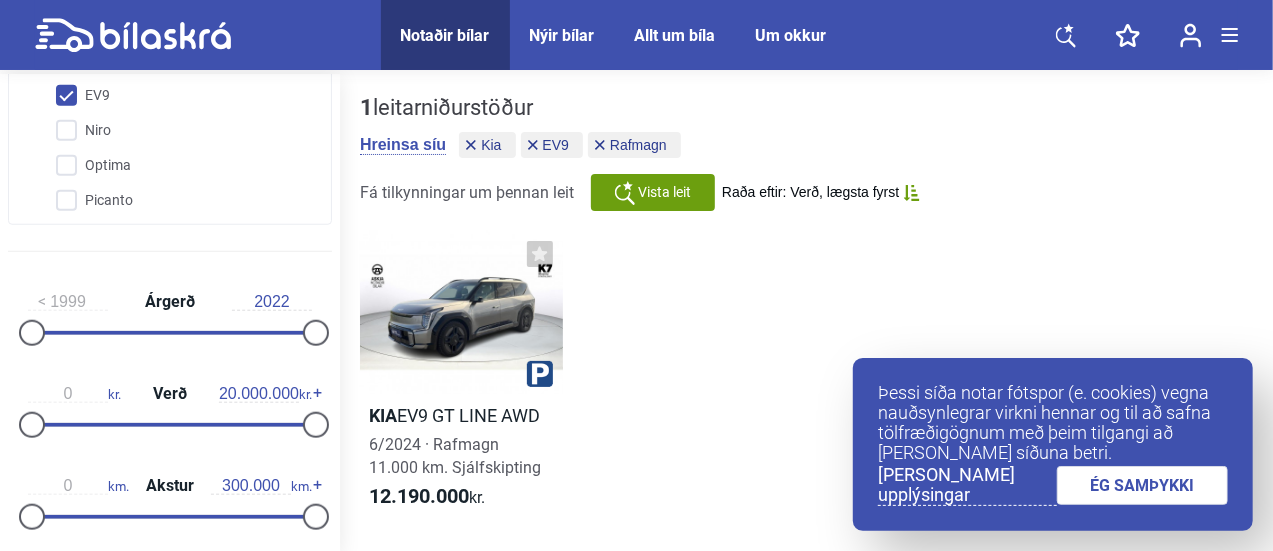 click on "2022" at bounding box center [272, 302] 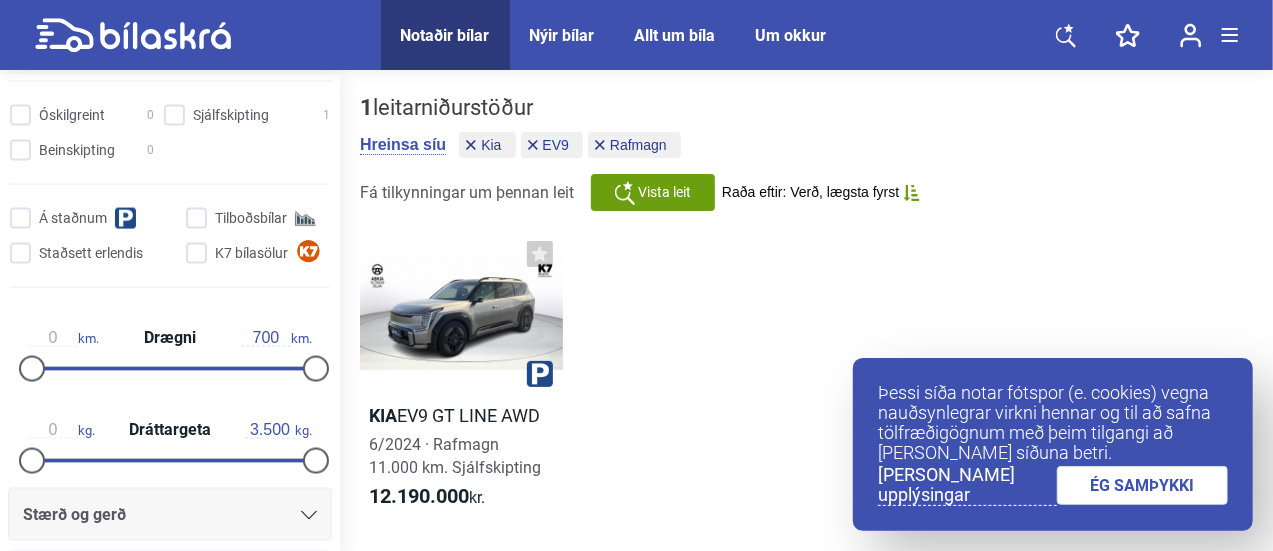 scroll, scrollTop: 1440, scrollLeft: 0, axis: vertical 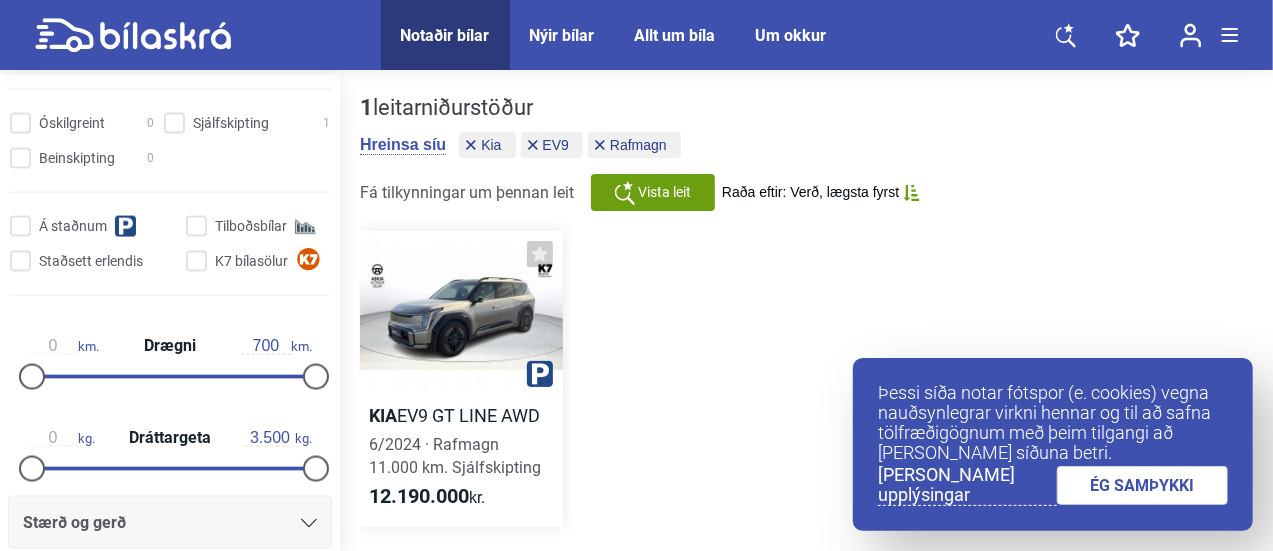 type on "2022" 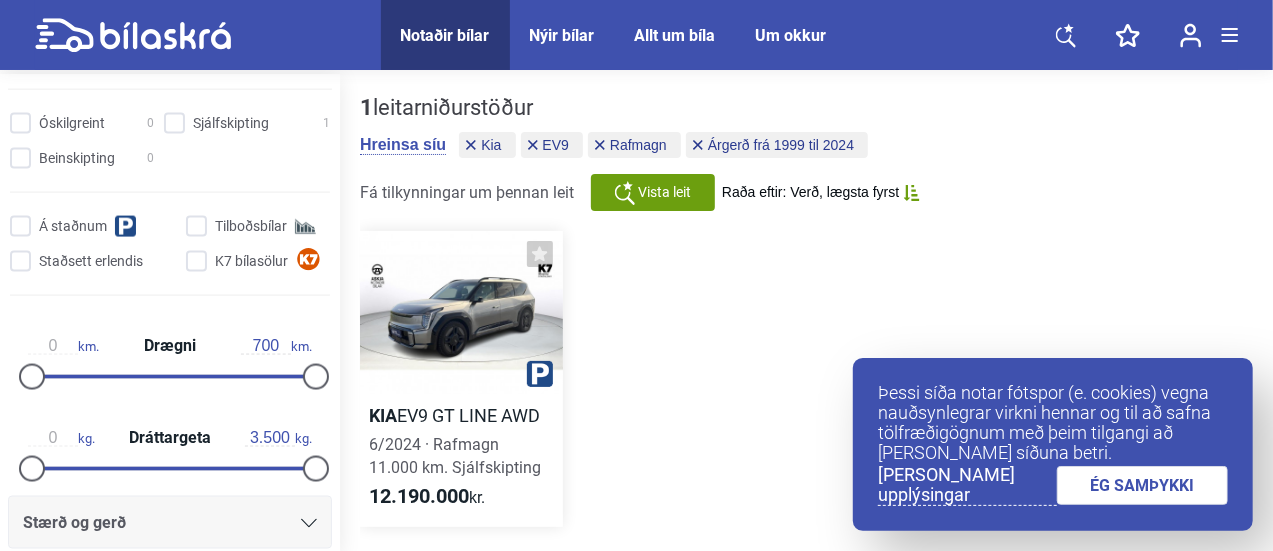 click at bounding box center [461, 312] 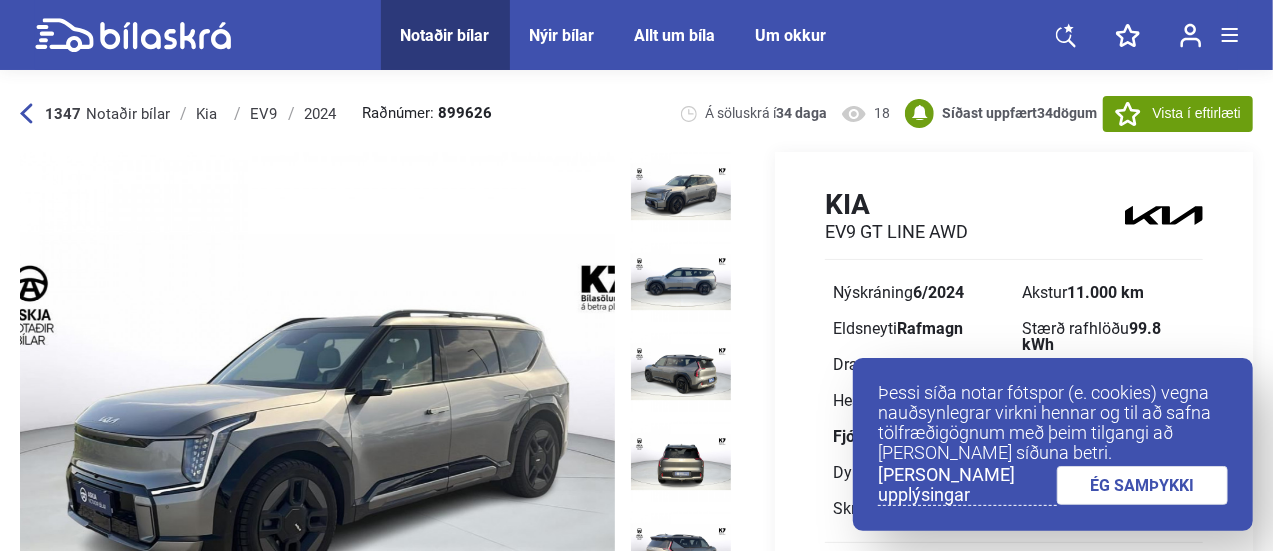 click on "ÉG SAMÞYKKI" at bounding box center [1143, 485] 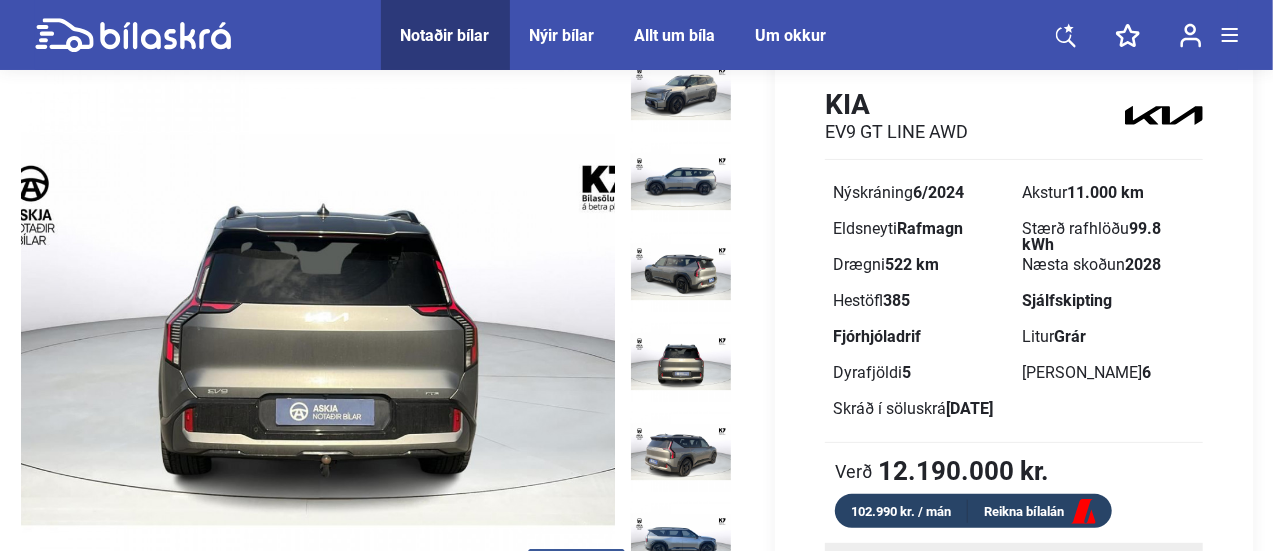 scroll, scrollTop: 0, scrollLeft: 0, axis: both 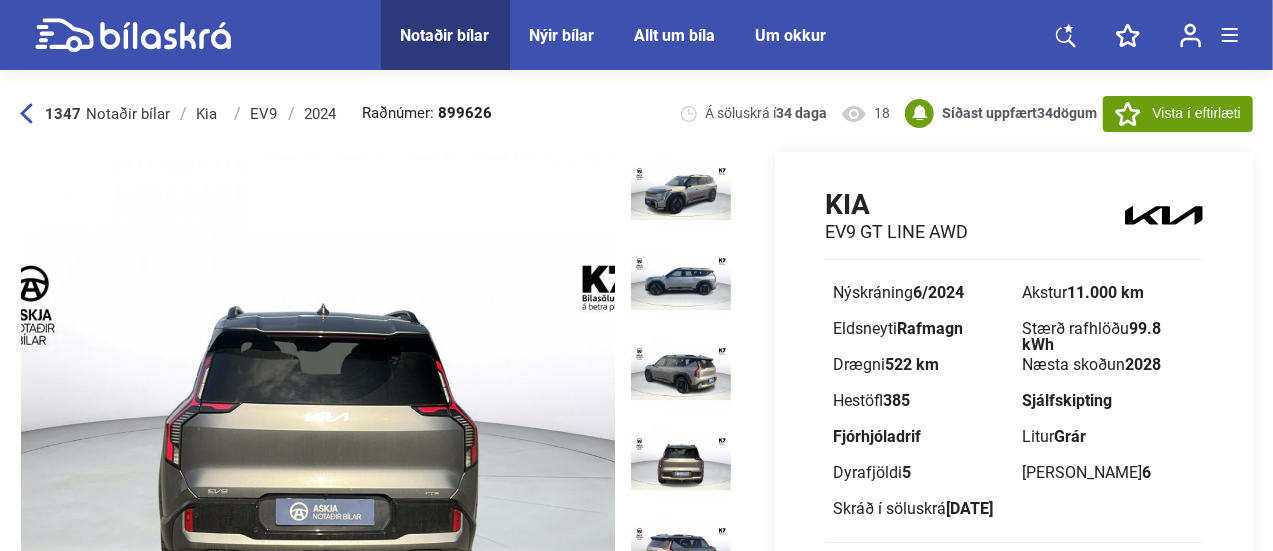 click at bounding box center (318, 430) 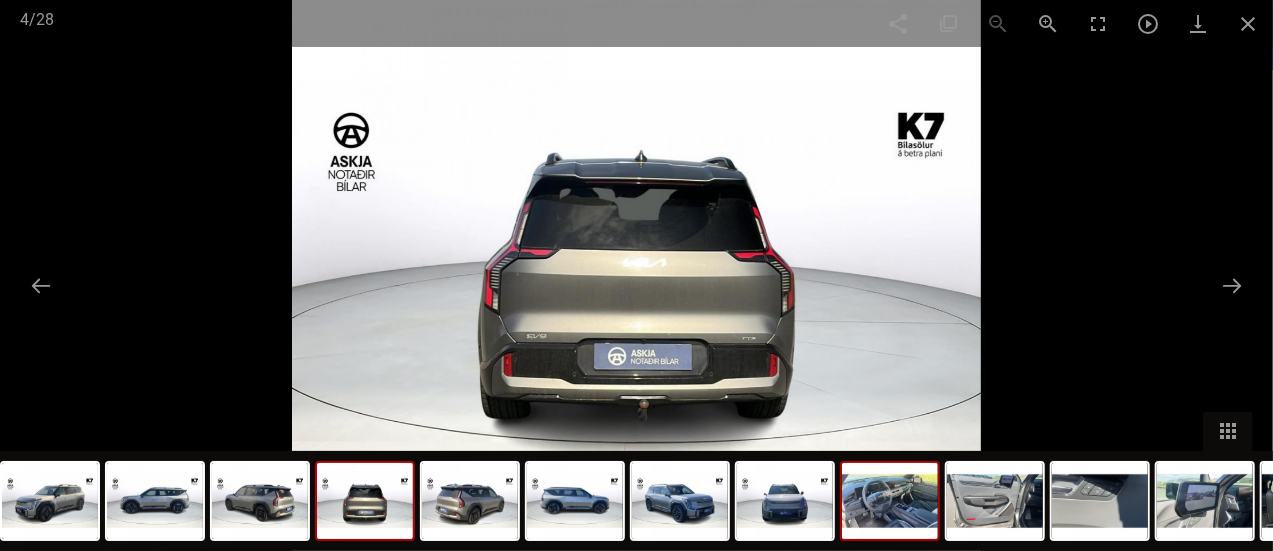 click at bounding box center [890, 501] 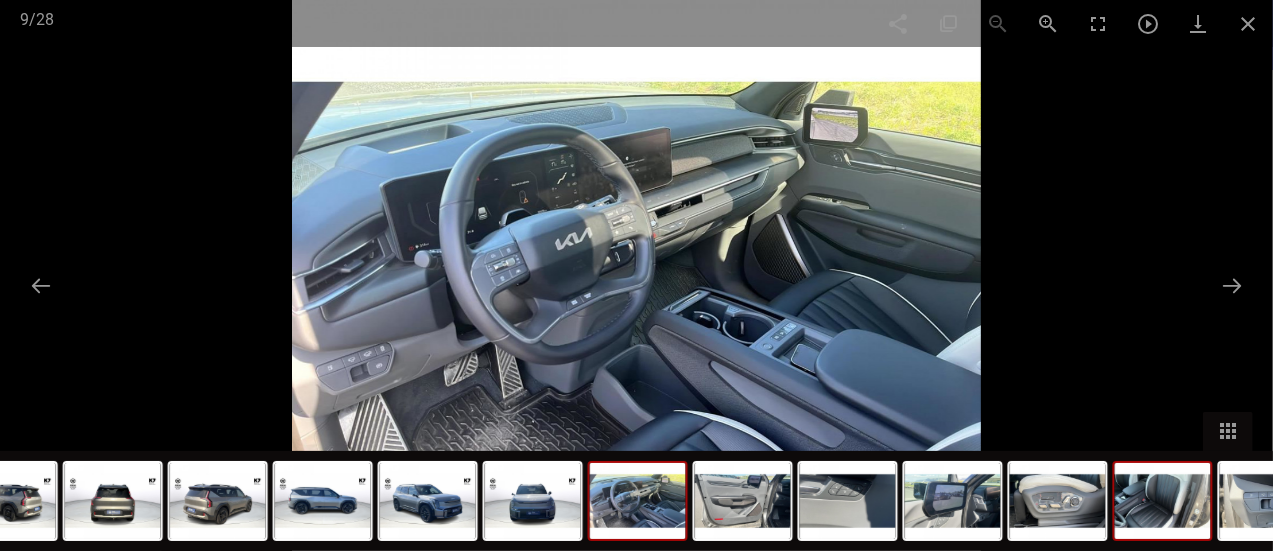 click at bounding box center (1163, 501) 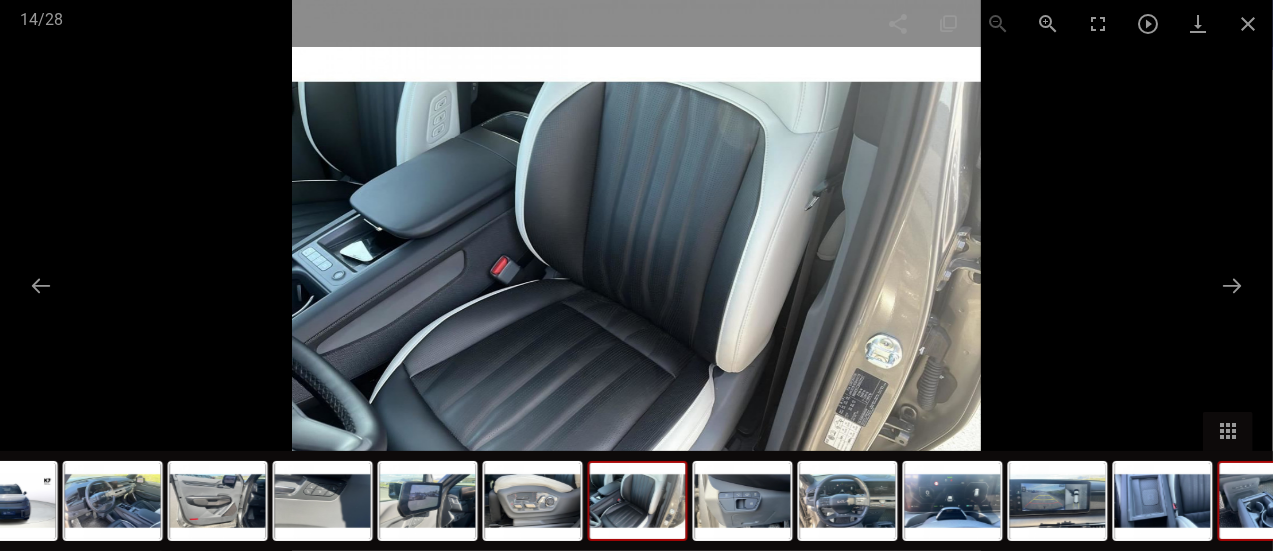 click at bounding box center (1268, 501) 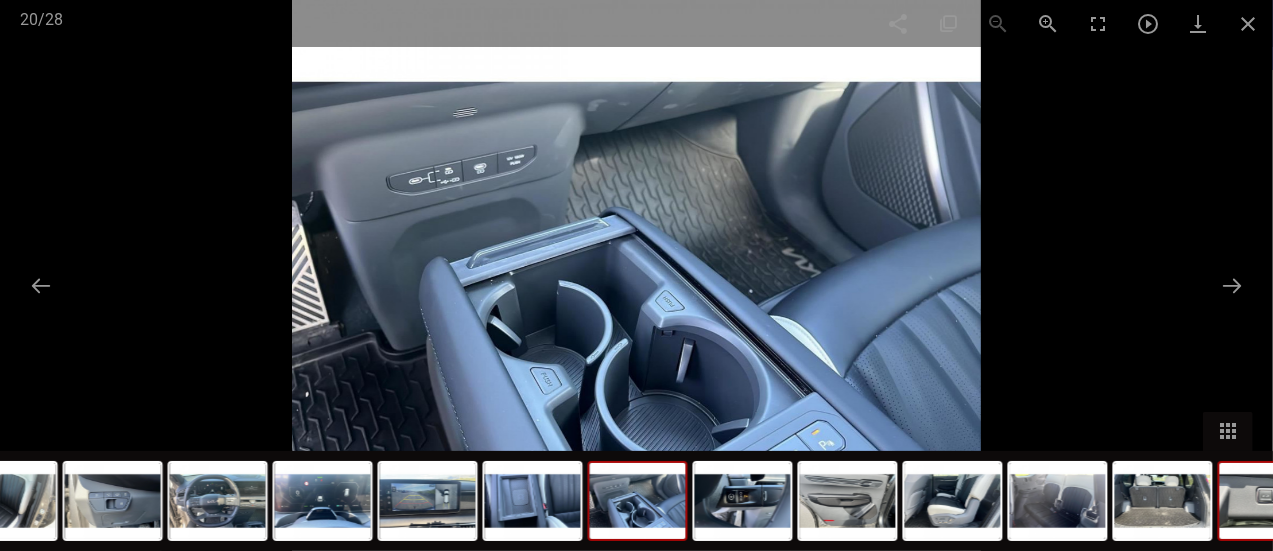 click at bounding box center [1268, 501] 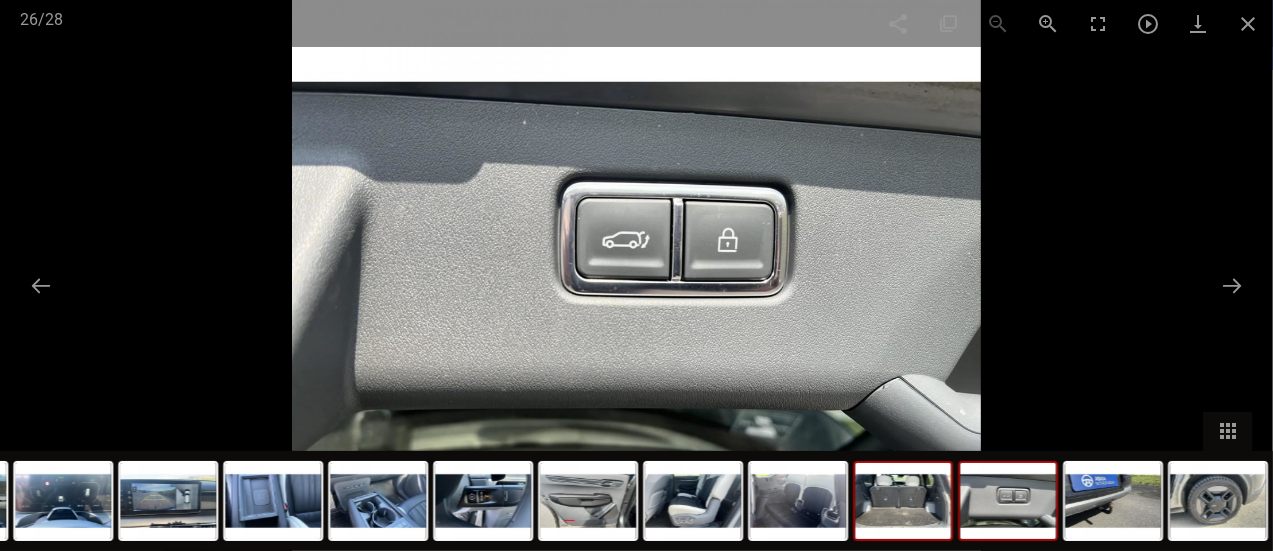 click at bounding box center (903, 501) 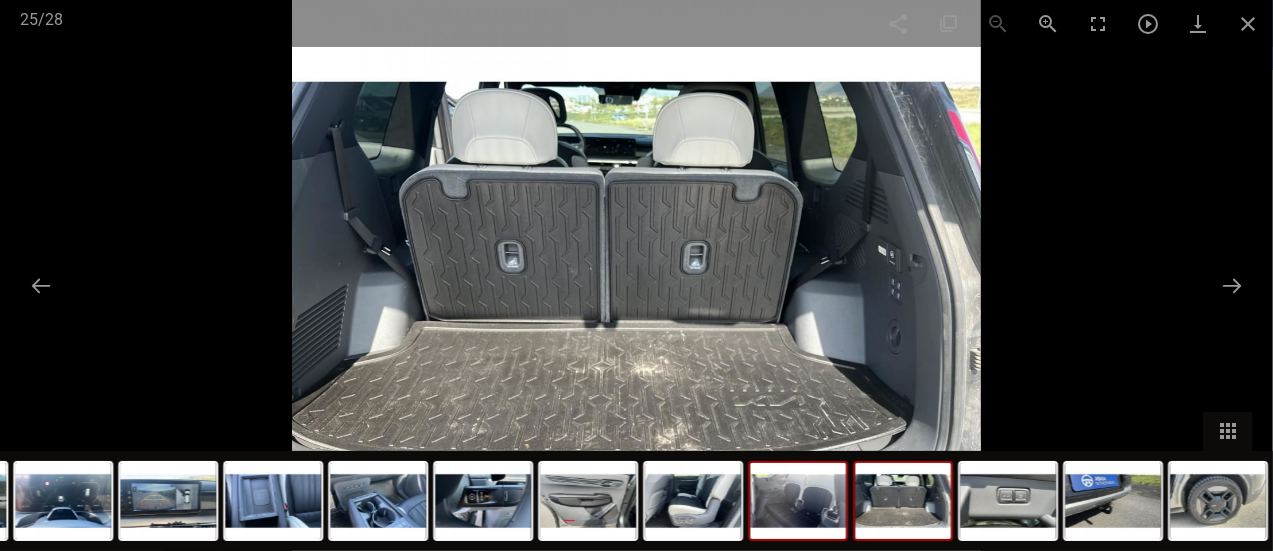 click at bounding box center (798, 501) 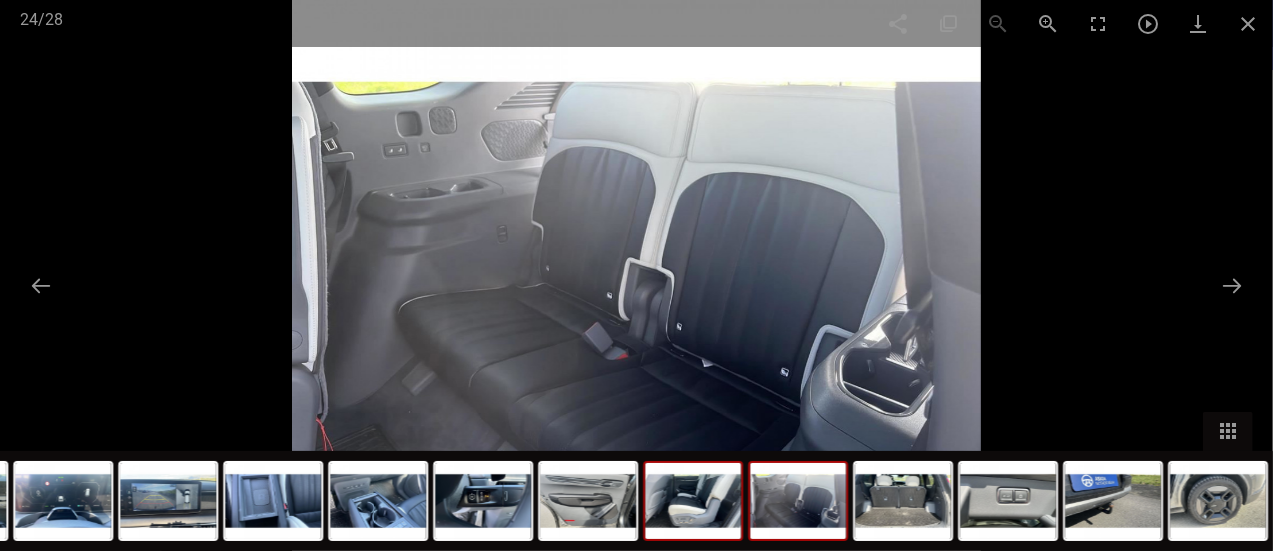 click at bounding box center [693, 501] 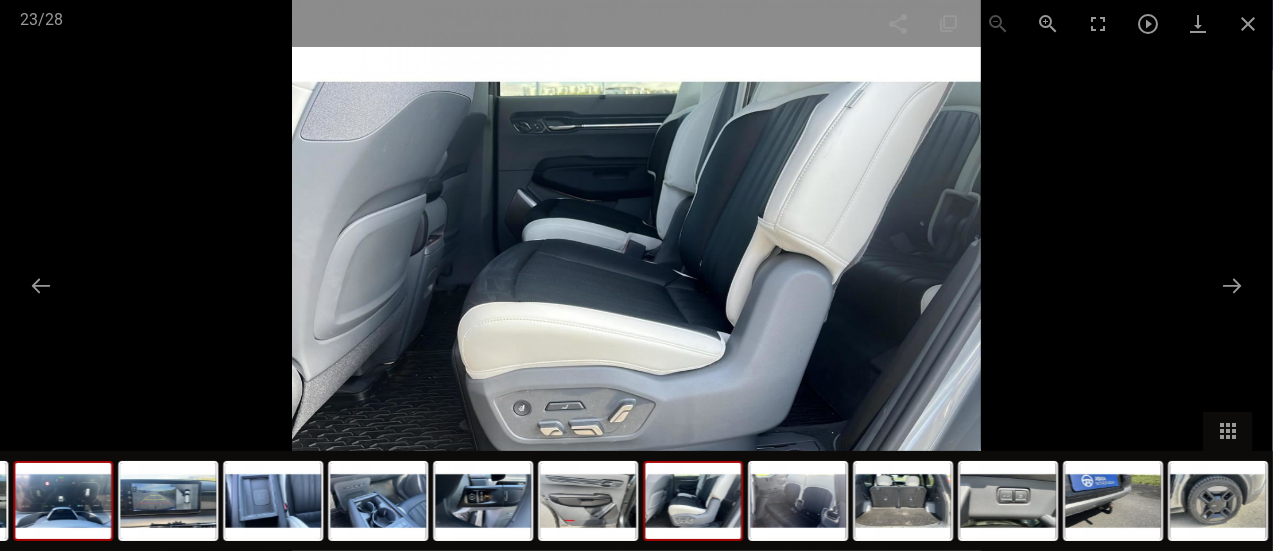 click at bounding box center [63, 501] 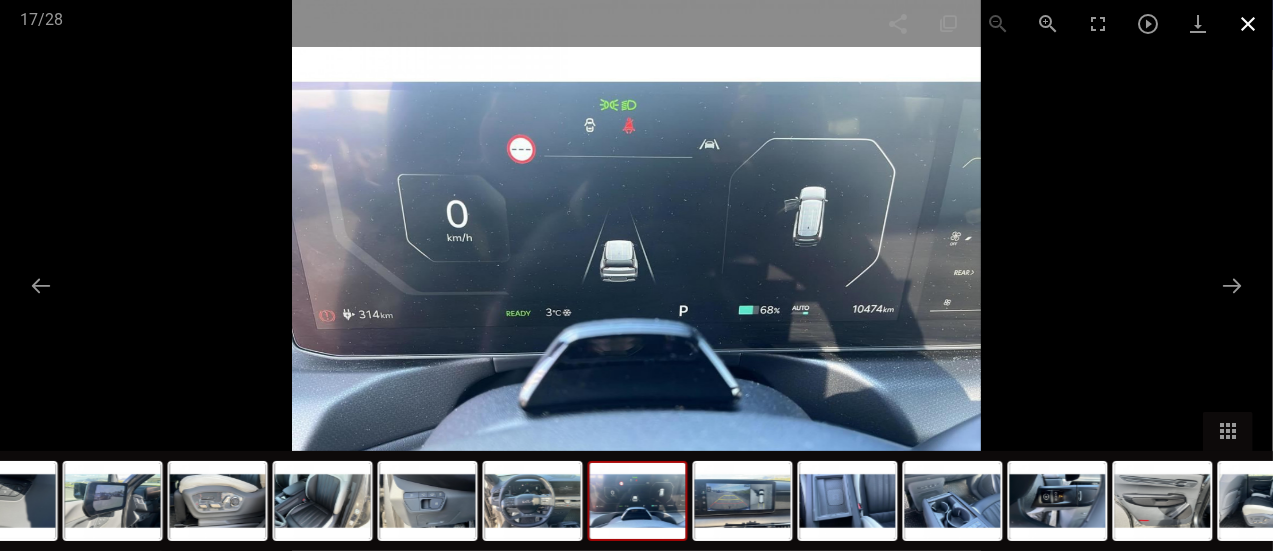click at bounding box center [1248, 23] 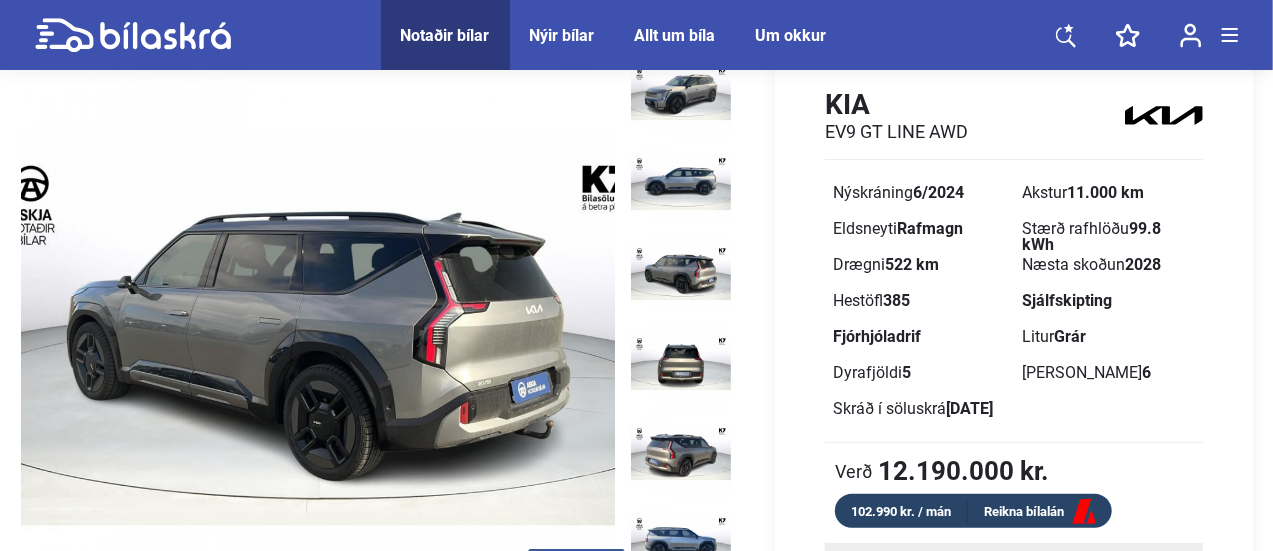 scroll, scrollTop: 0, scrollLeft: 0, axis: both 